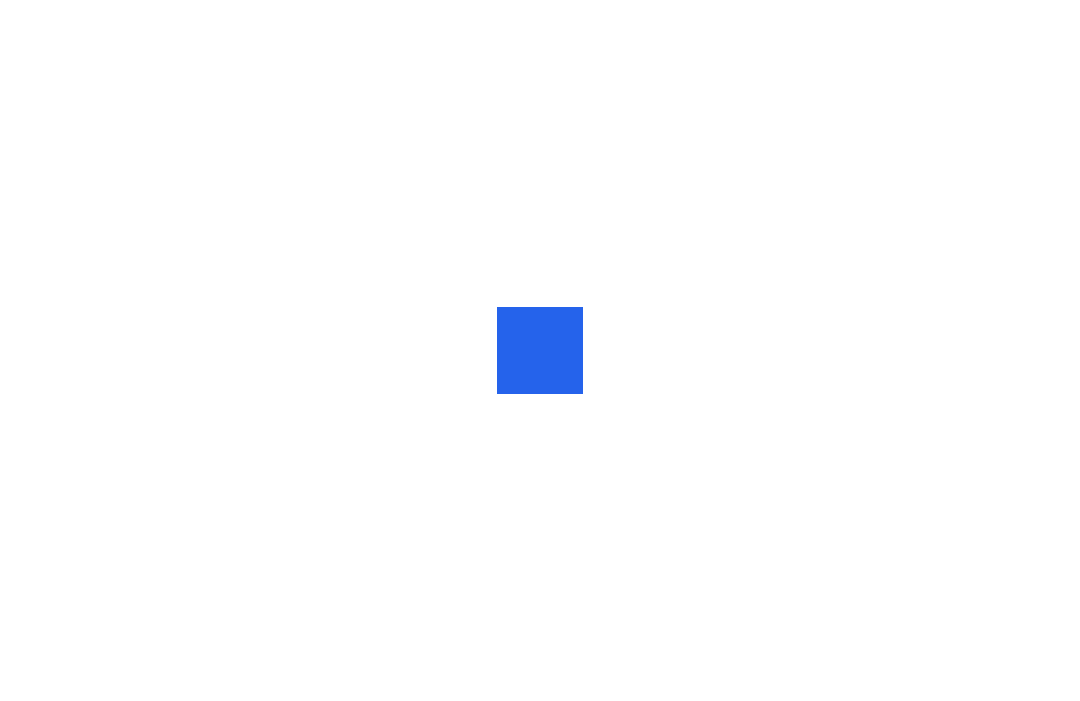 scroll, scrollTop: 0, scrollLeft: 0, axis: both 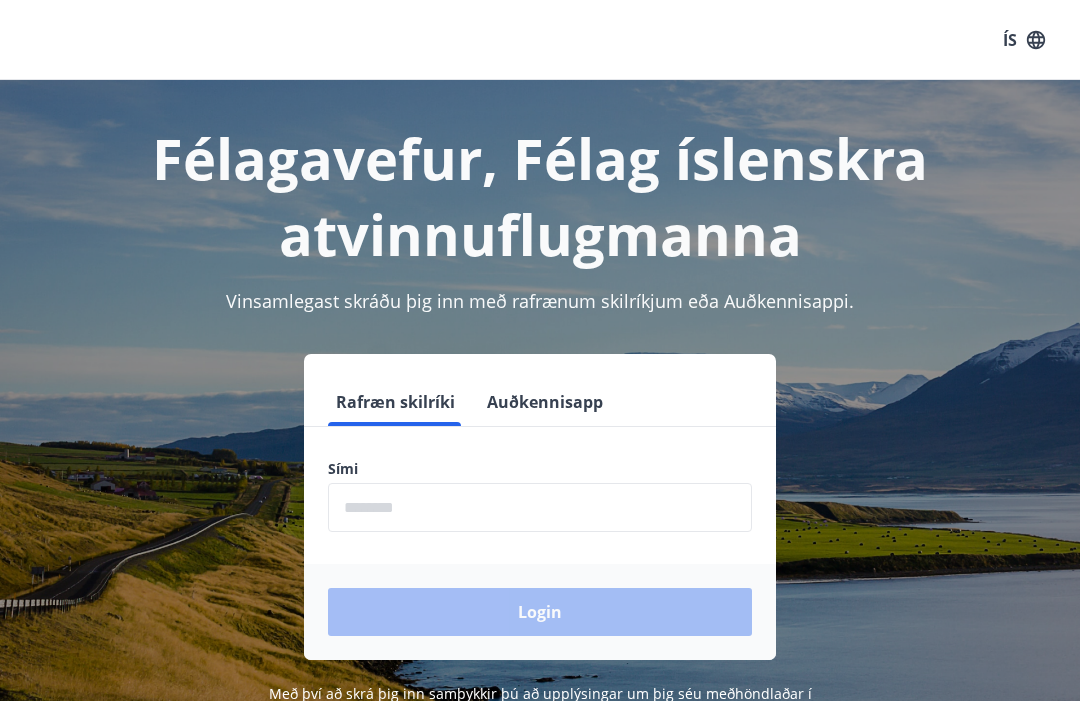 click at bounding box center [540, 507] 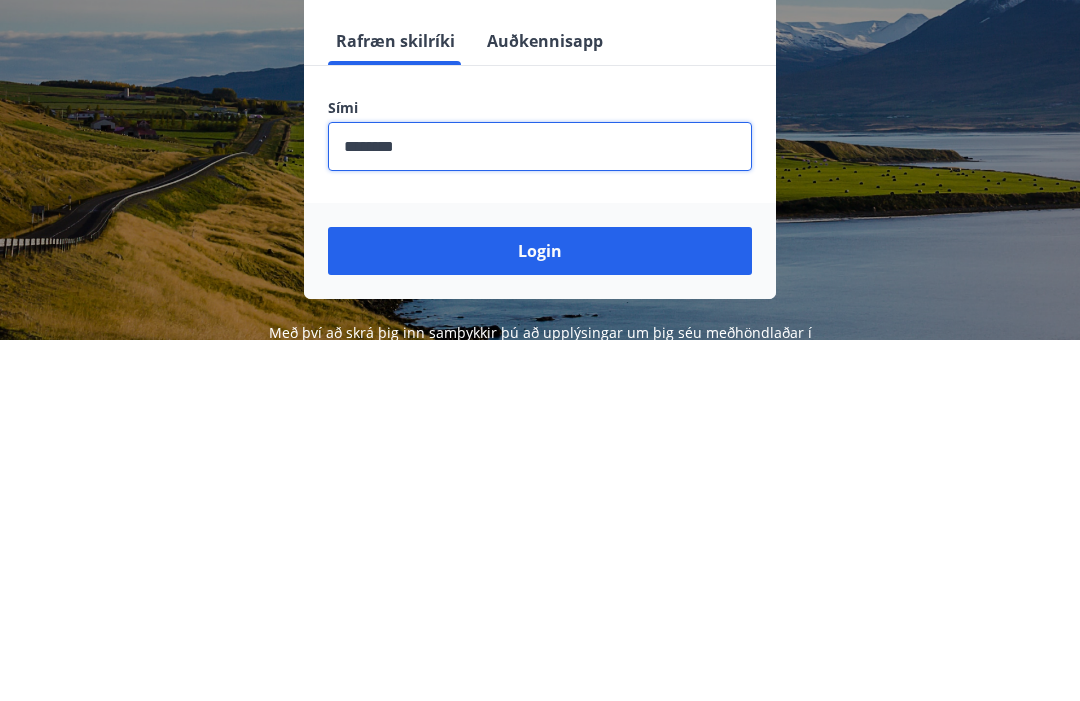 type on "********" 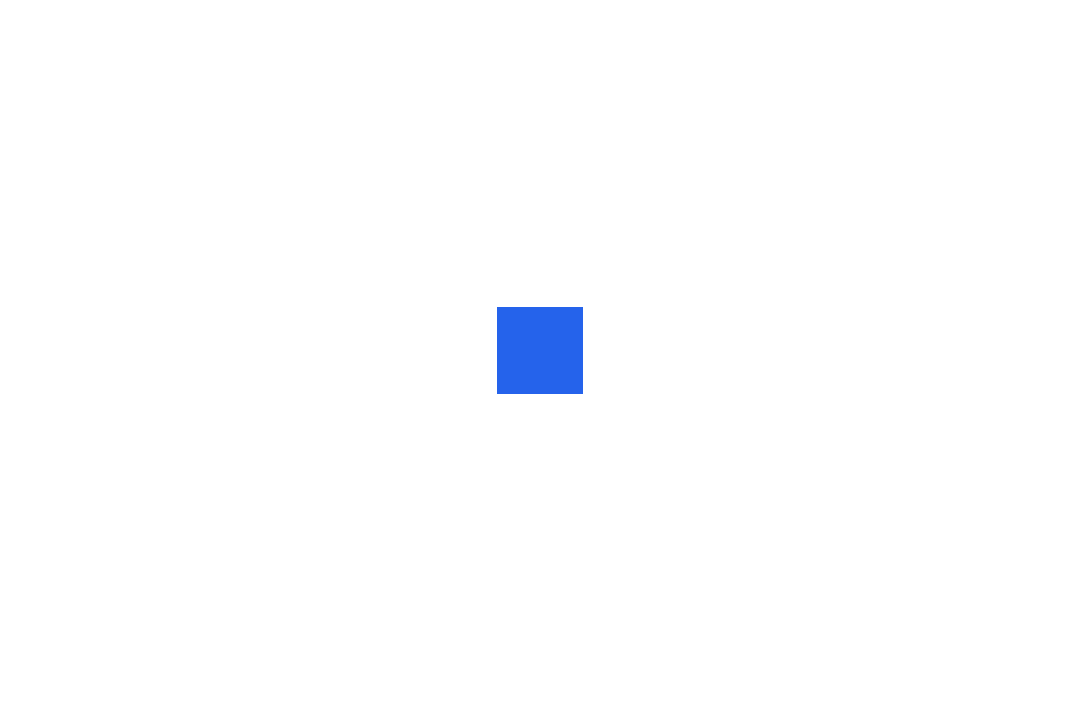 scroll, scrollTop: 0, scrollLeft: 0, axis: both 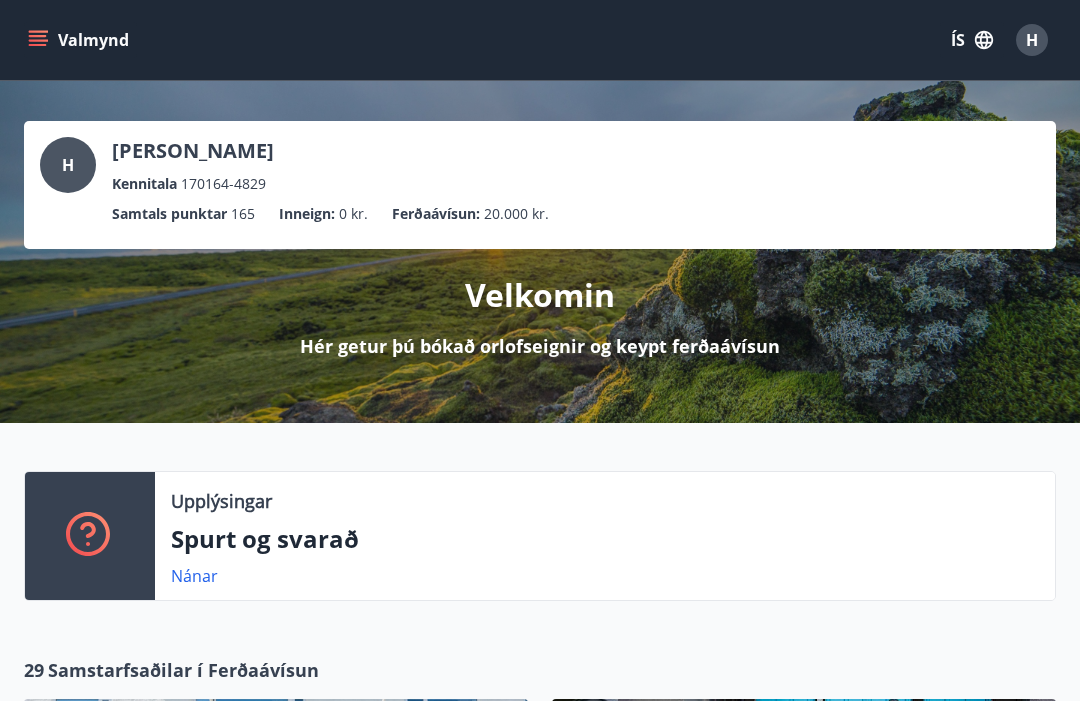 click on "Hér getur þú bókað orlofseignir og keypt ferðaávísun" at bounding box center (540, 346) 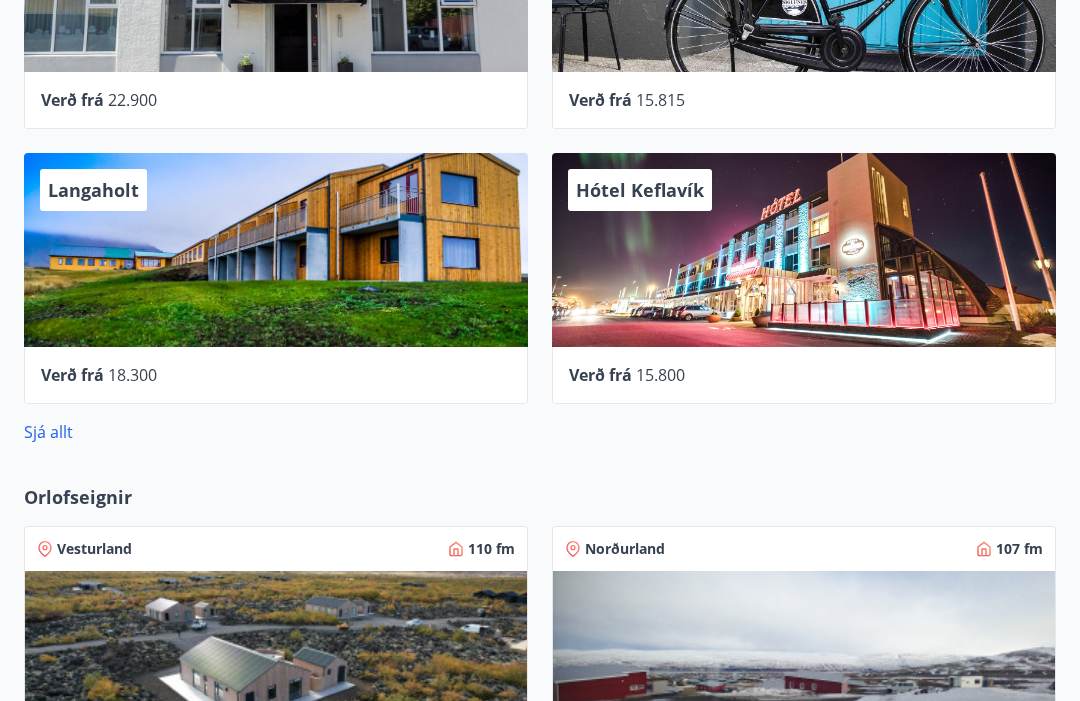 scroll, scrollTop: 822, scrollLeft: 0, axis: vertical 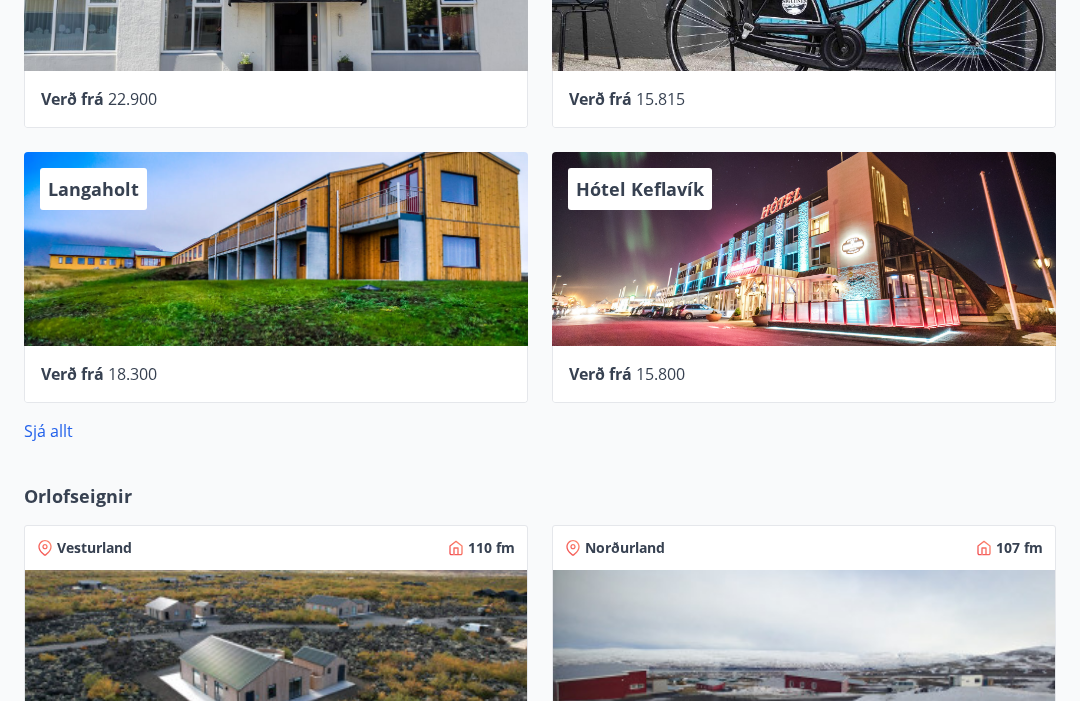click on "Sjá allt" at bounding box center [48, 431] 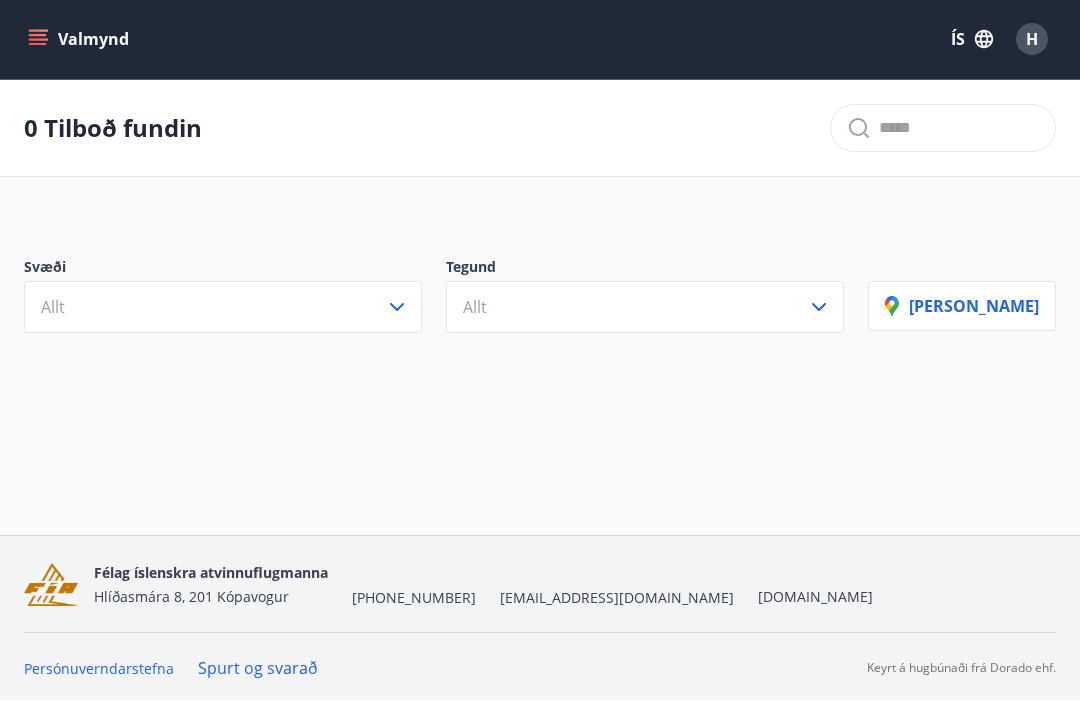 scroll, scrollTop: 1, scrollLeft: 0, axis: vertical 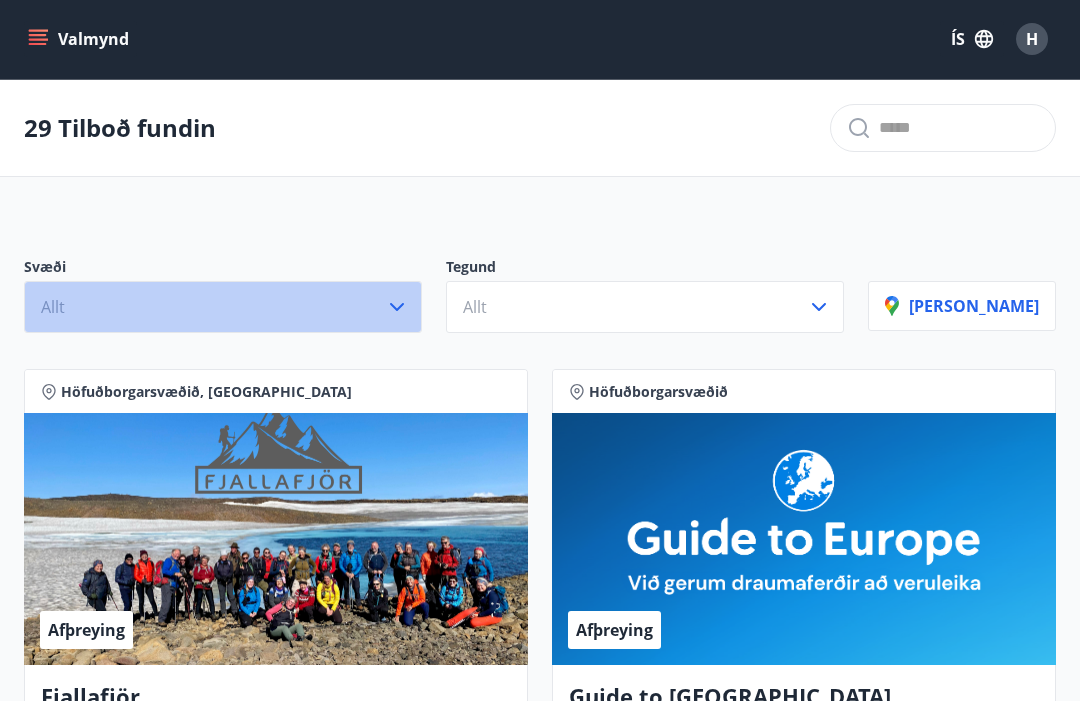 click 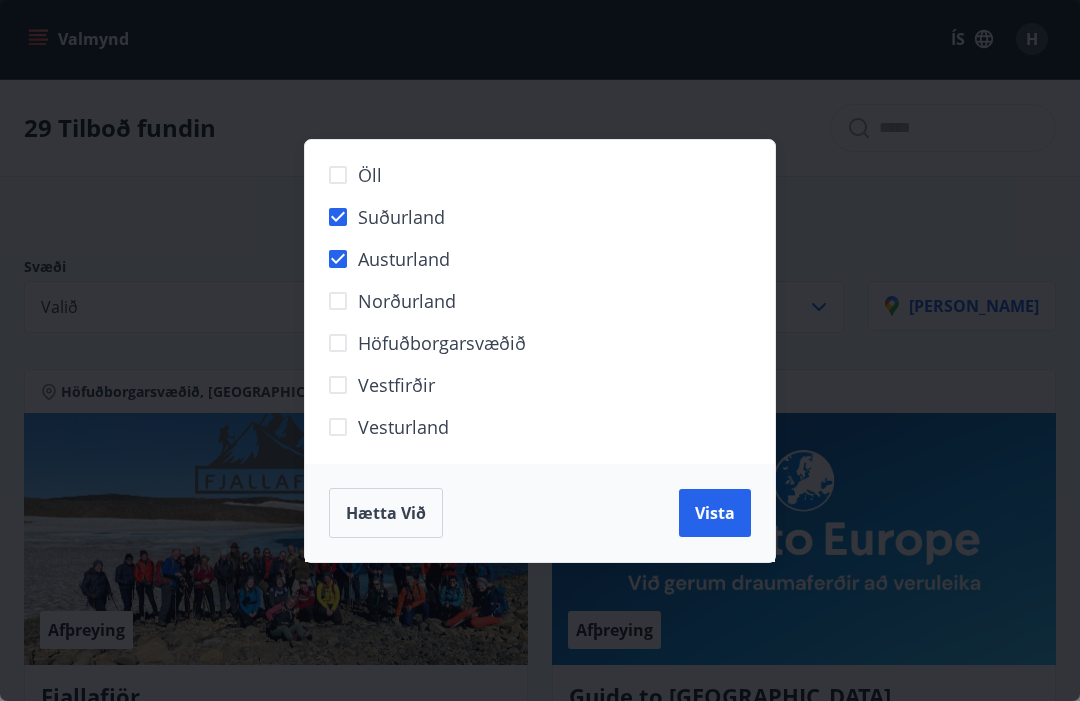 click on "Vista" at bounding box center (715, 513) 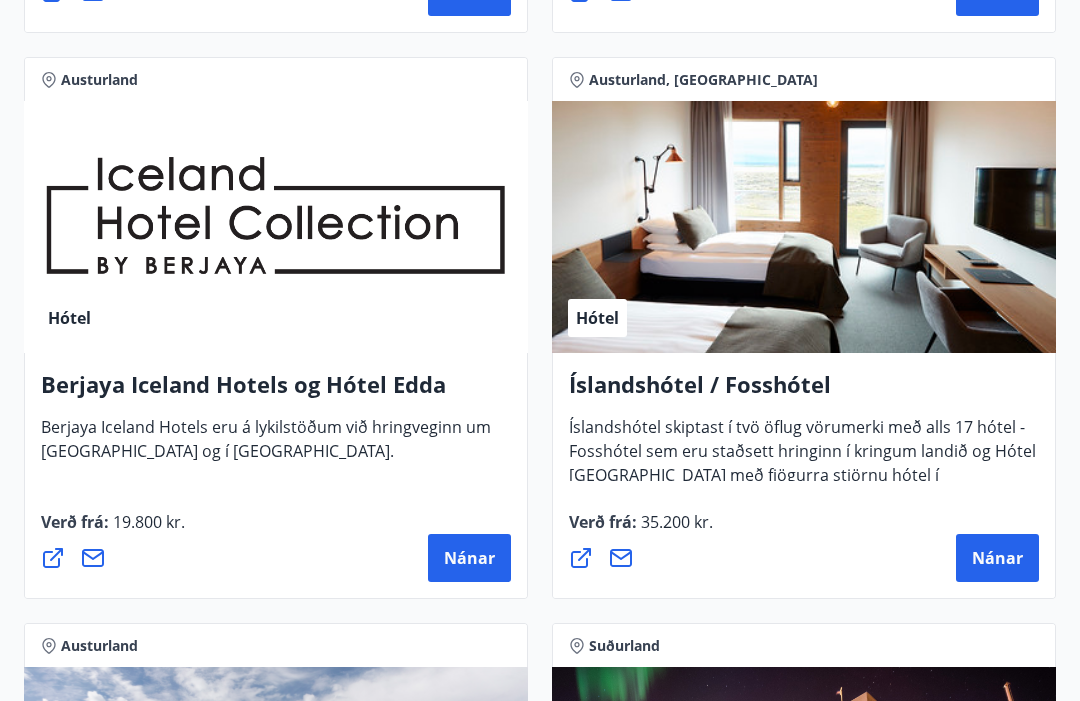 scroll, scrollTop: 1547, scrollLeft: 0, axis: vertical 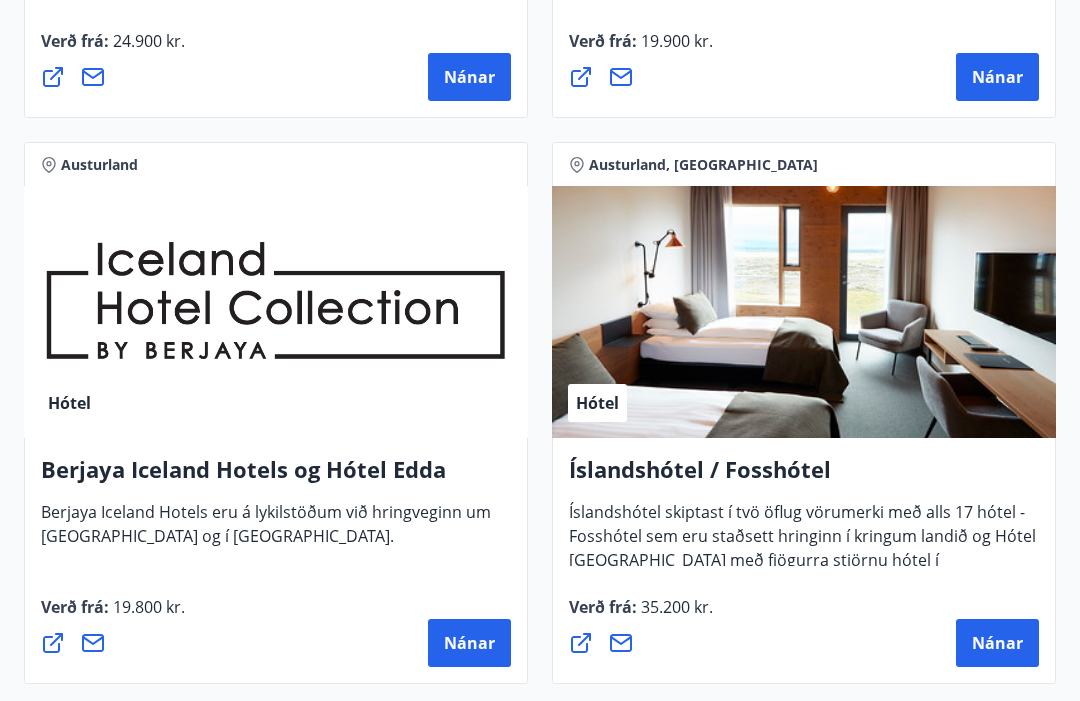 click on "Íslandshótel / Fosshótel" at bounding box center [804, 477] 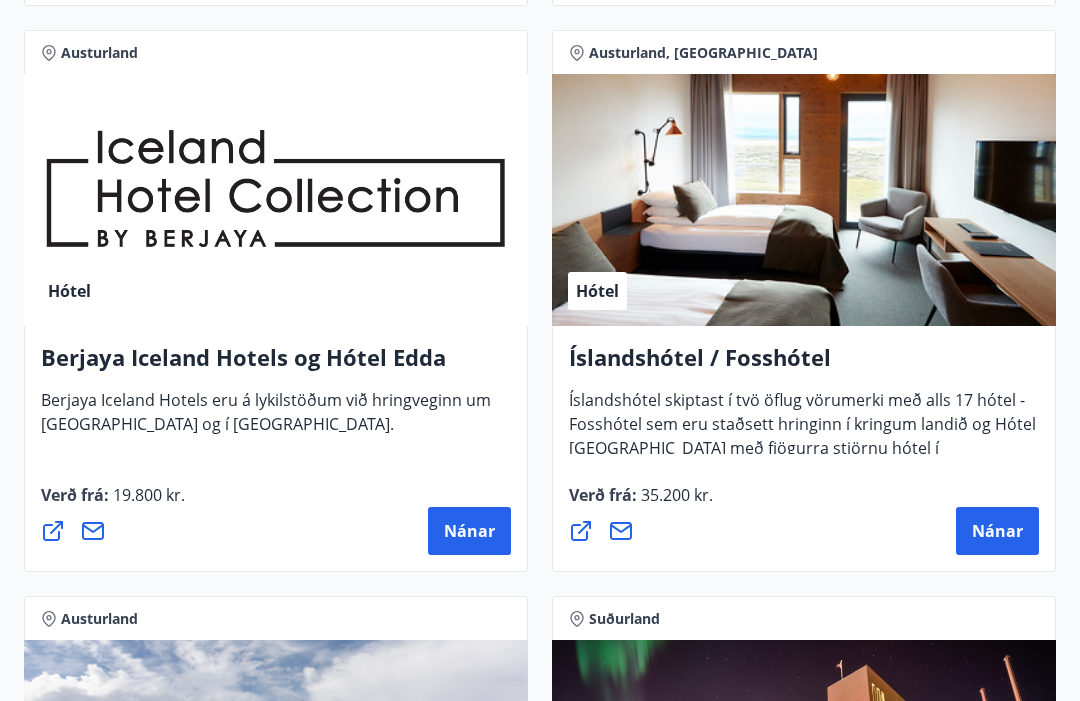 scroll, scrollTop: 1580, scrollLeft: 0, axis: vertical 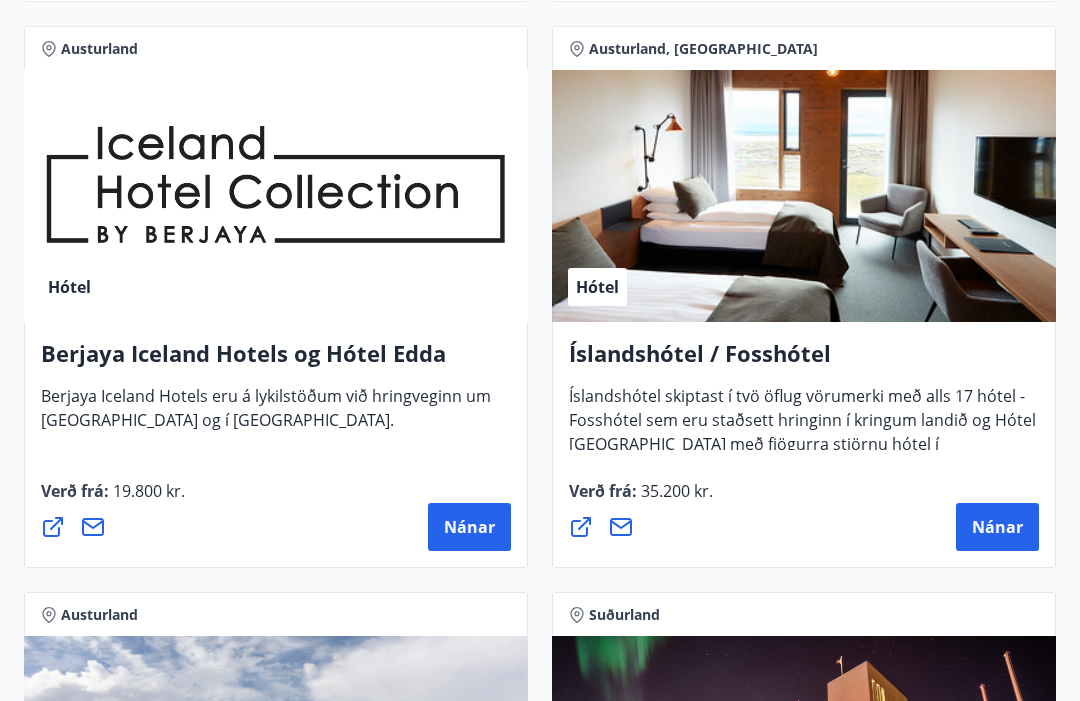 click on "Nánar" at bounding box center [997, 527] 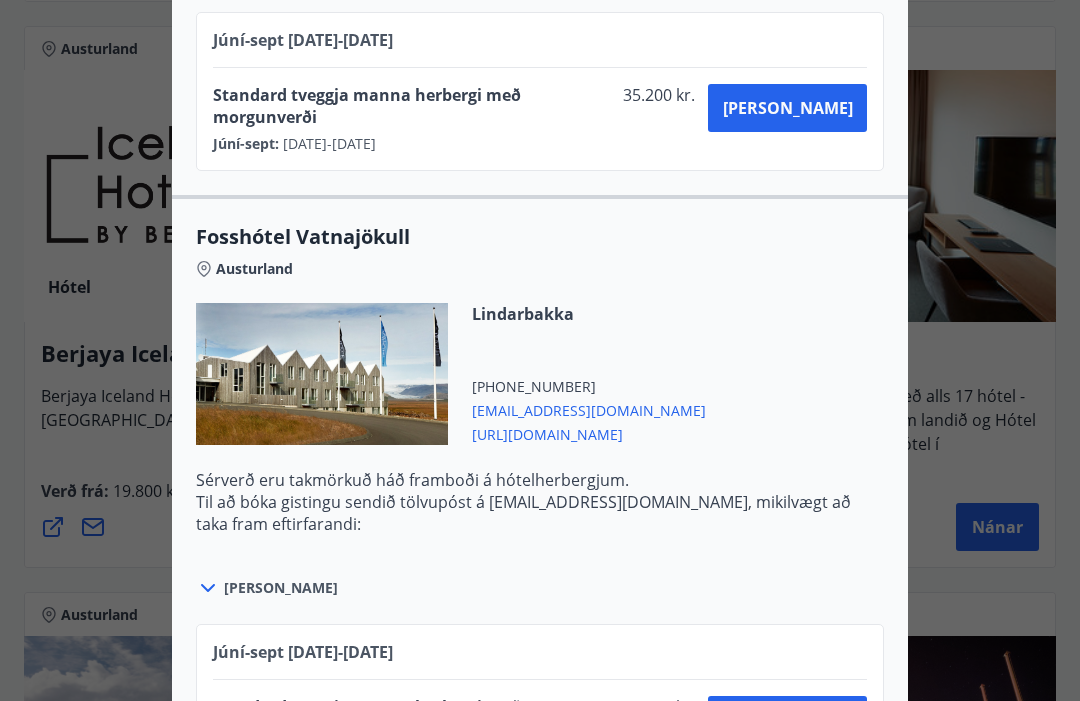 scroll, scrollTop: 1099, scrollLeft: 0, axis: vertical 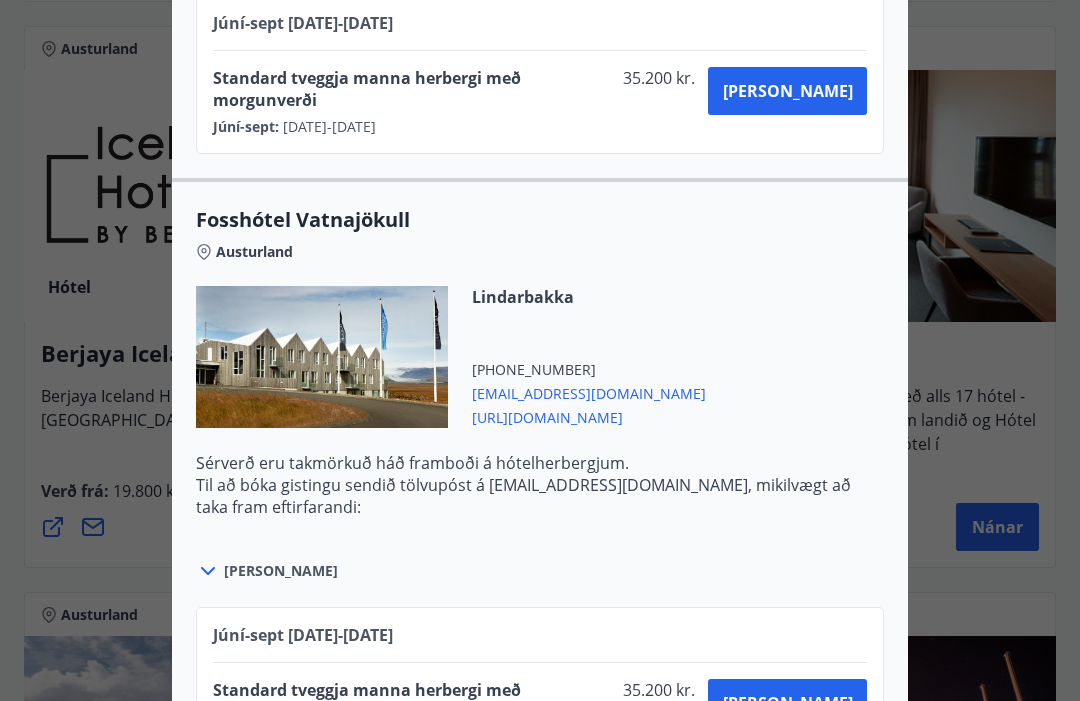 click 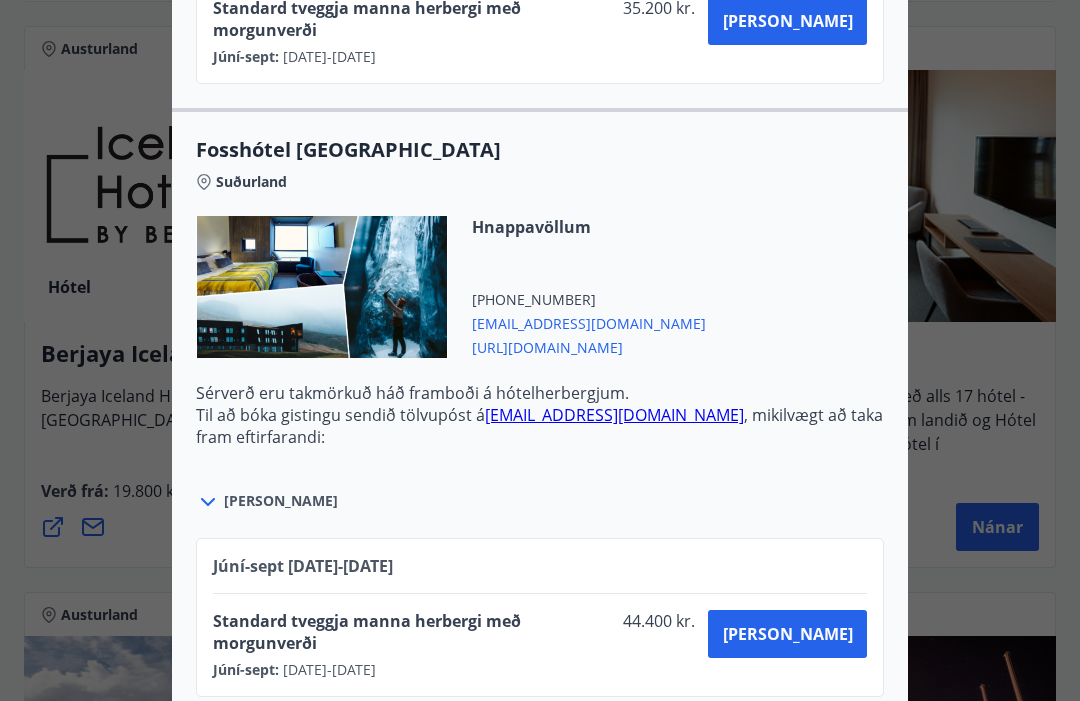 scroll, scrollTop: 1904, scrollLeft: 0, axis: vertical 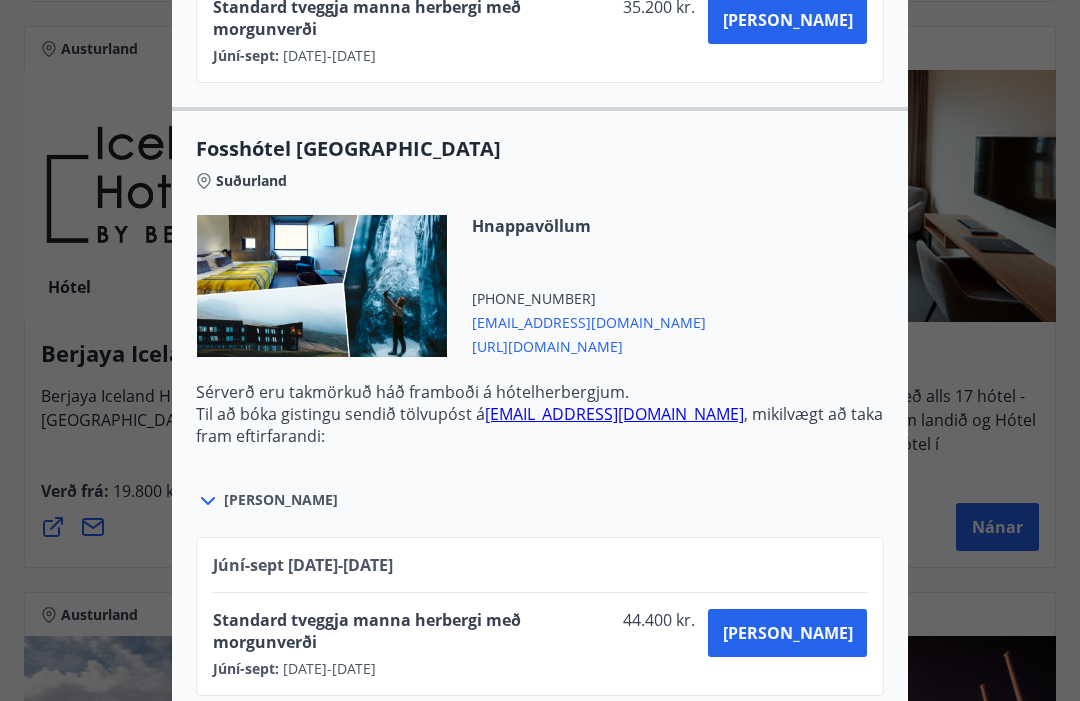 click 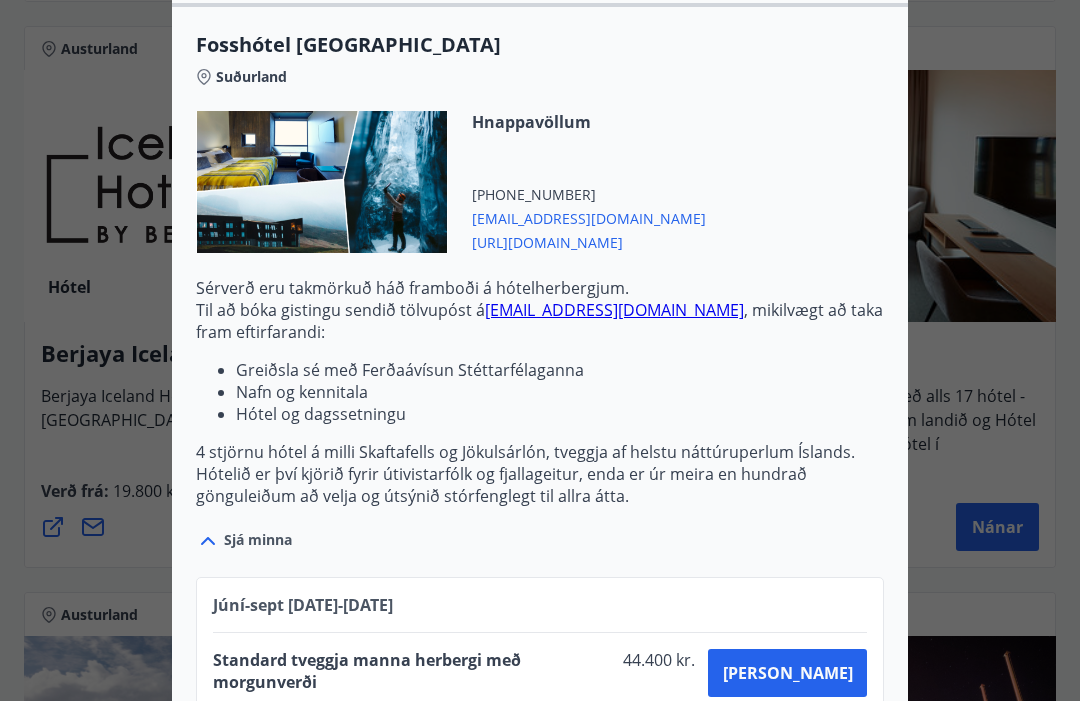 scroll, scrollTop: 2009, scrollLeft: 0, axis: vertical 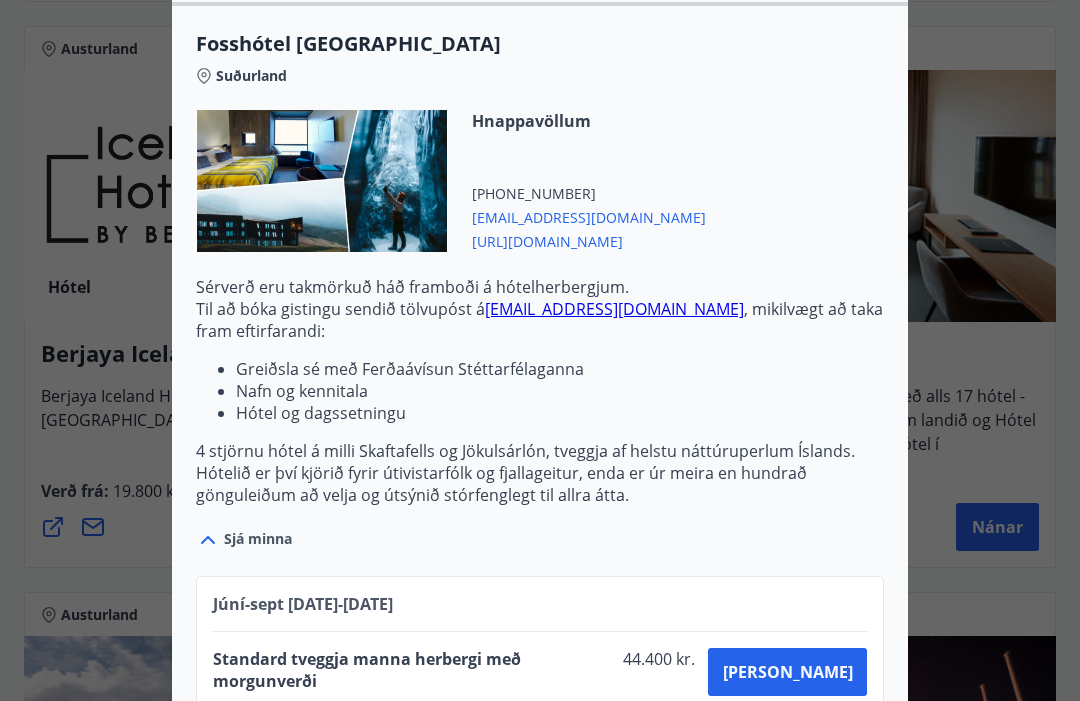 click at bounding box center (540, 350) 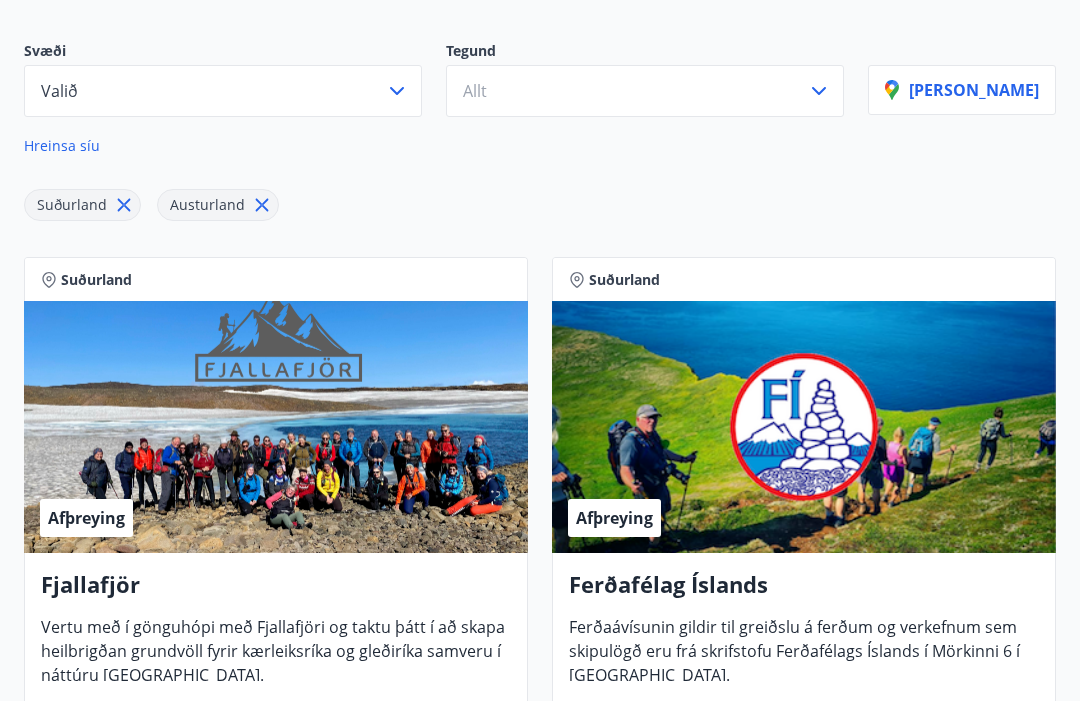 scroll, scrollTop: 0, scrollLeft: 0, axis: both 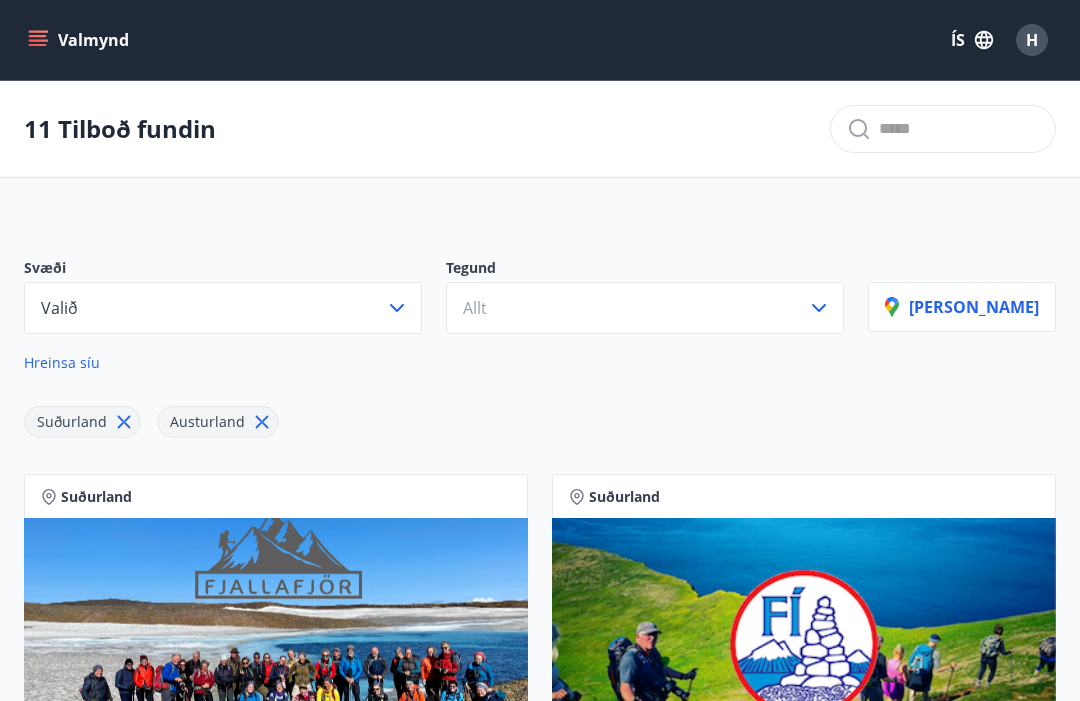 click on "H" at bounding box center (1032, 40) 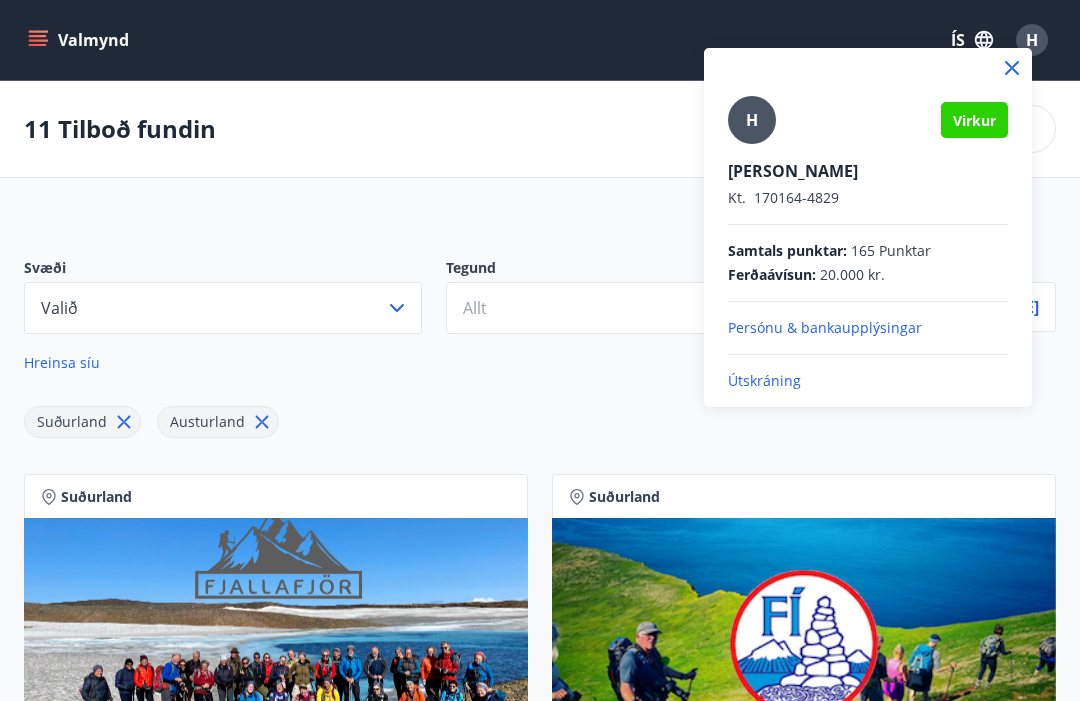 click on "Útskráning" at bounding box center (868, 381) 